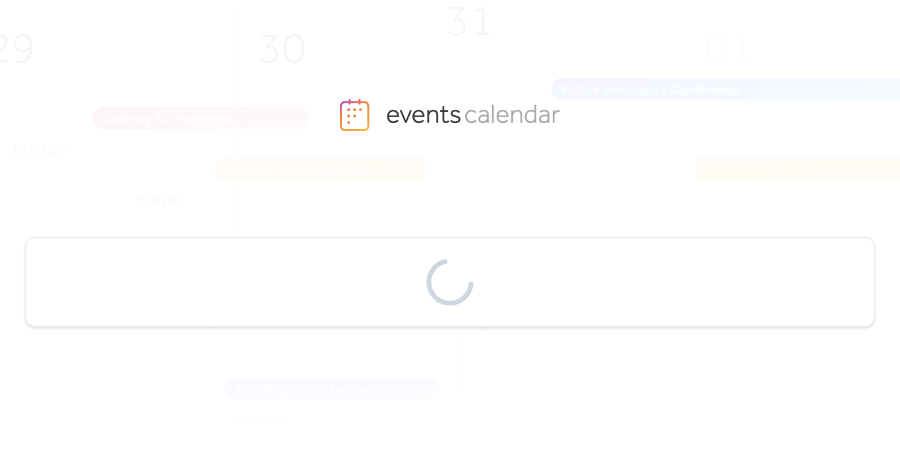 scroll, scrollTop: 0, scrollLeft: 0, axis: both 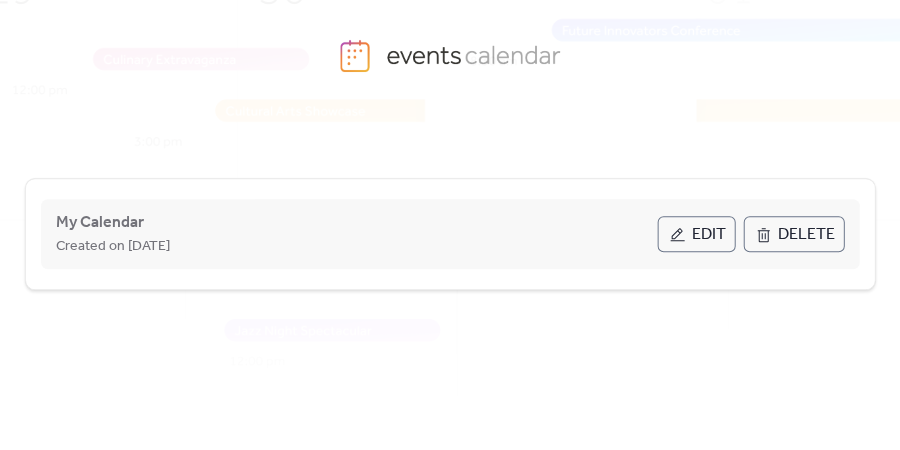 click on "Edit" at bounding box center [696, 234] 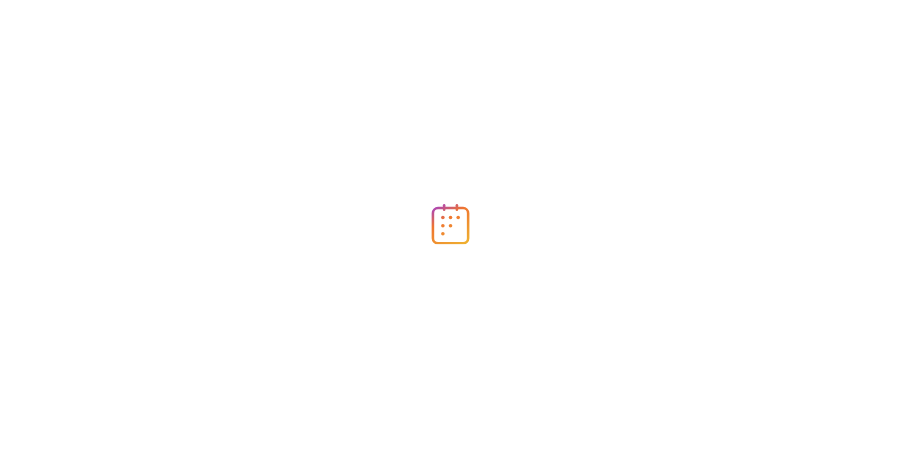 scroll, scrollTop: 0, scrollLeft: 0, axis: both 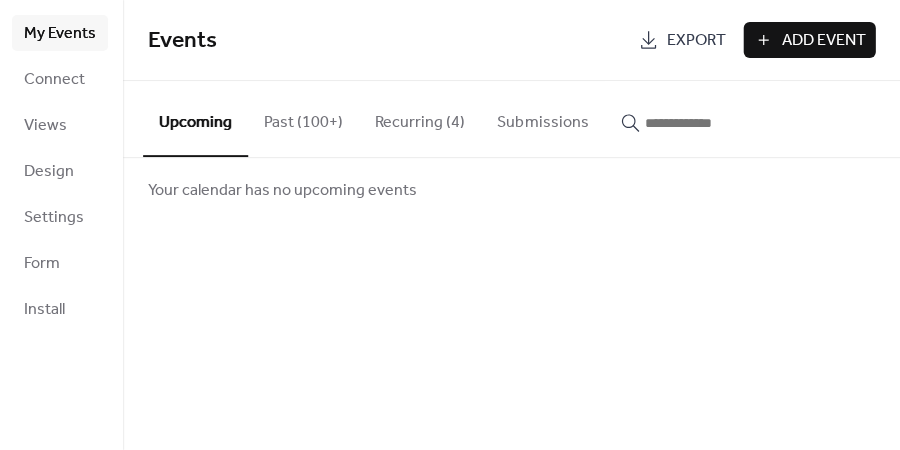 click on "Past (100+)" at bounding box center [303, 118] 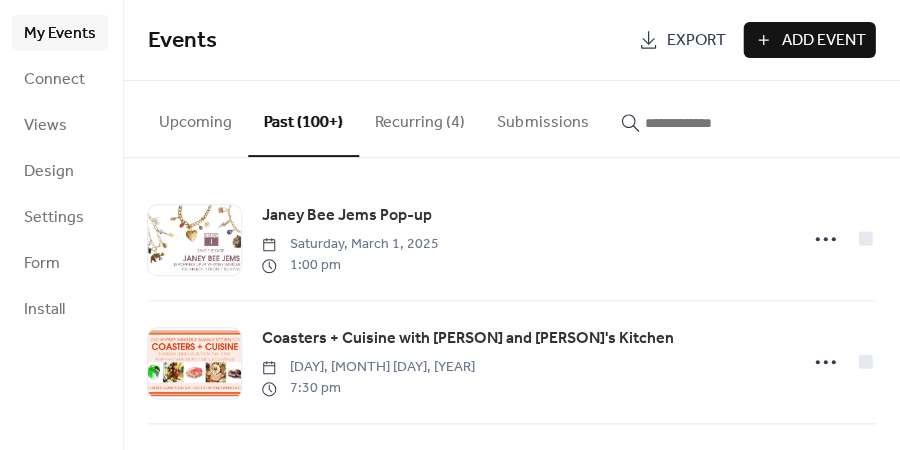 click at bounding box center (704, 123) 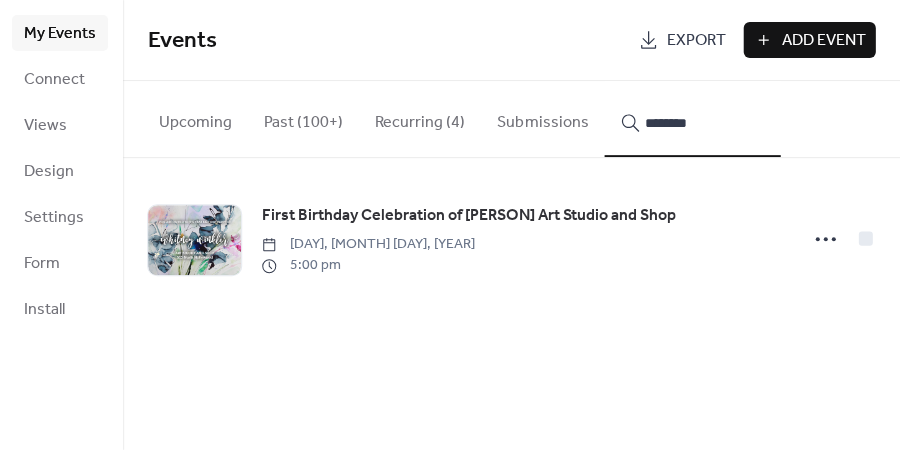 type on "********" 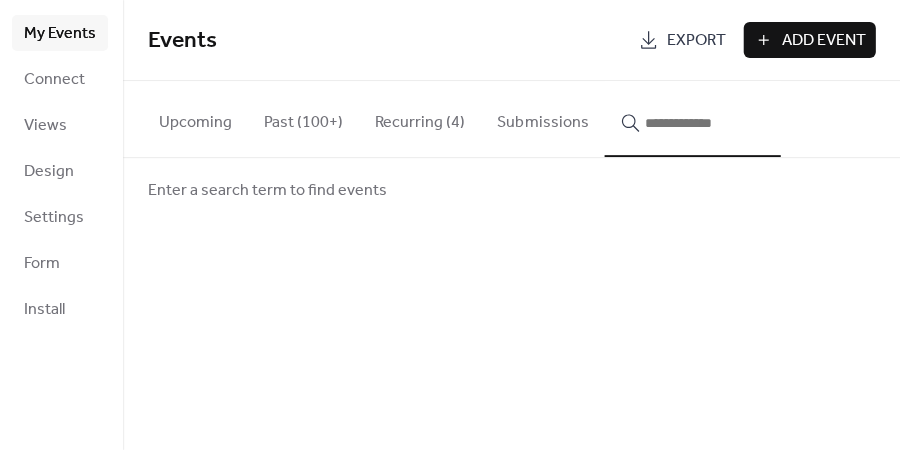 click at bounding box center [704, 123] 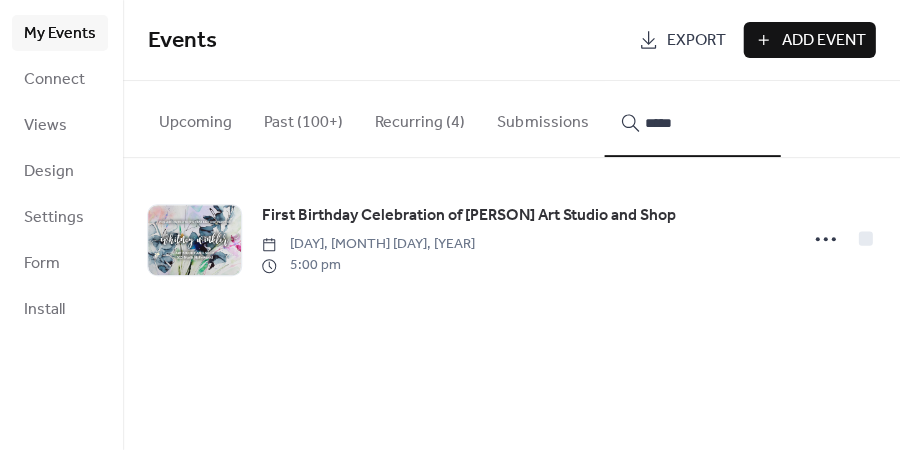type on "*****" 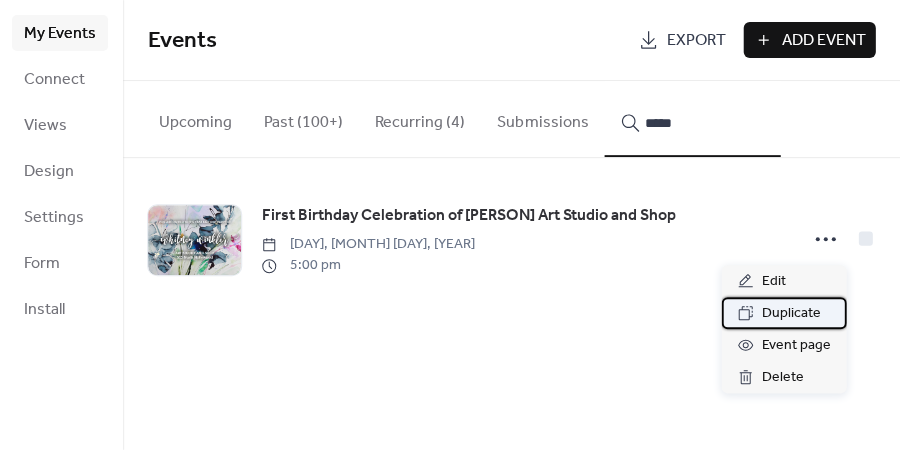 click on "Duplicate" at bounding box center [790, 314] 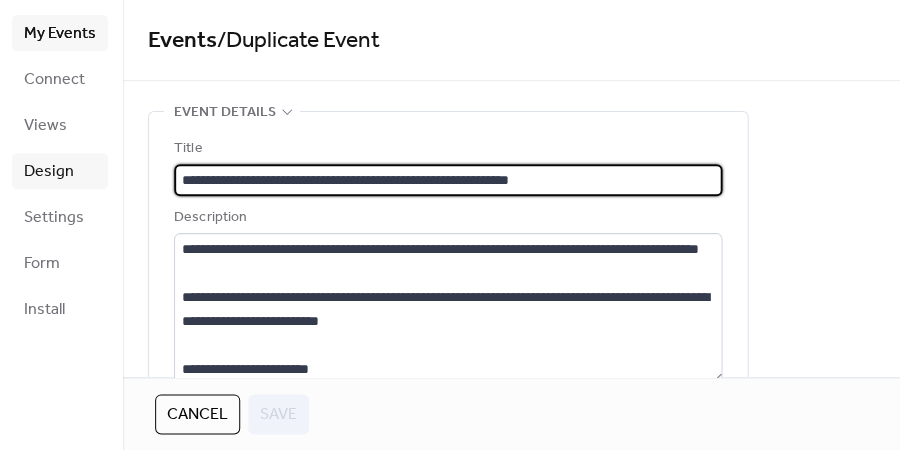 drag, startPoint x: 207, startPoint y: 179, endPoint x: 100, endPoint y: 179, distance: 107 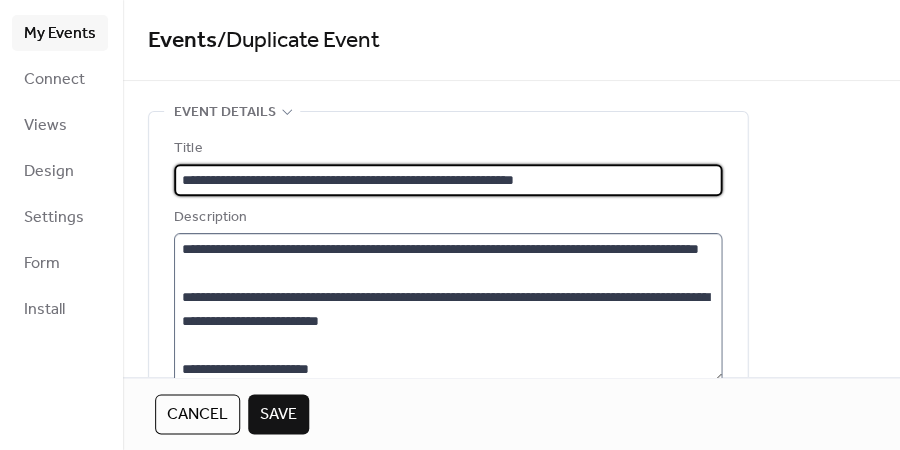 type on "**********" 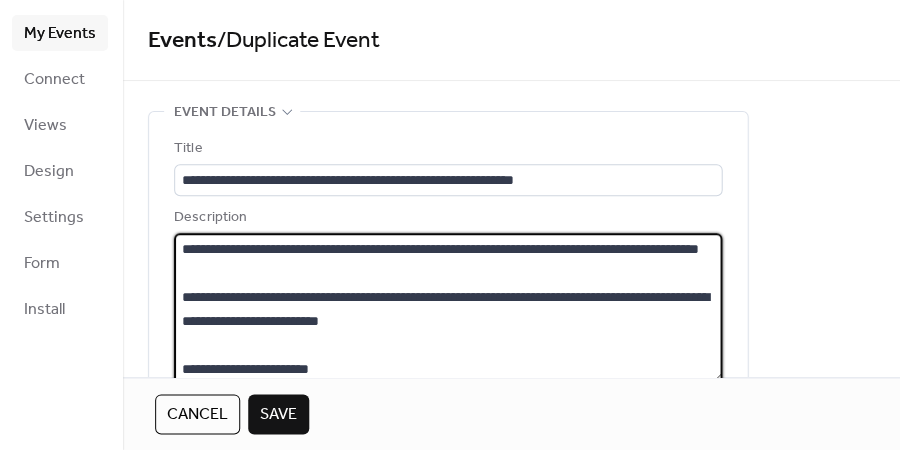 click on "**********" at bounding box center (448, 307) 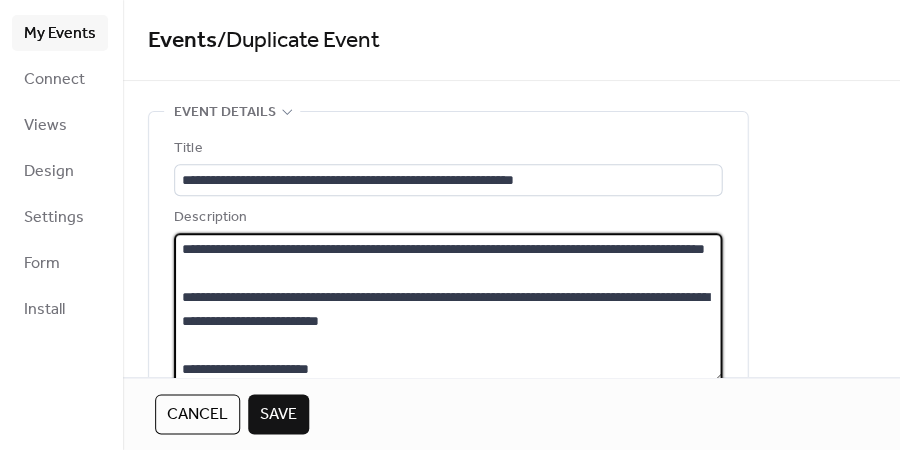 click on "**********" at bounding box center (448, 307) 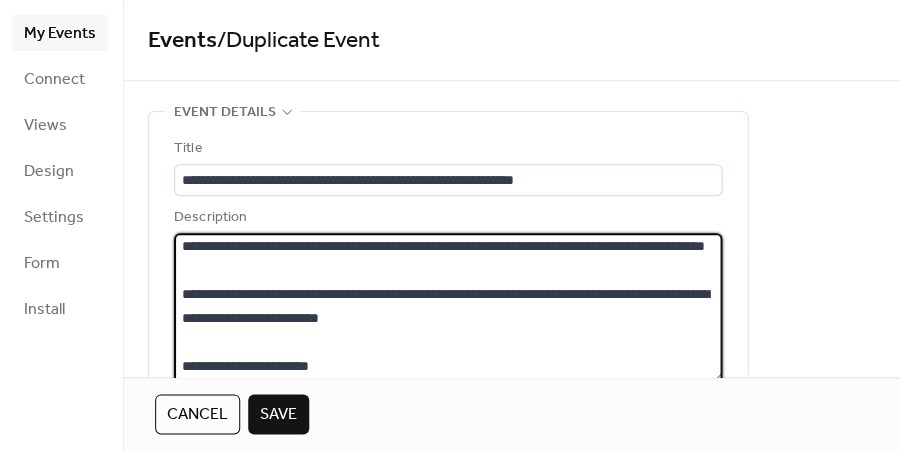 scroll, scrollTop: 24, scrollLeft: 0, axis: vertical 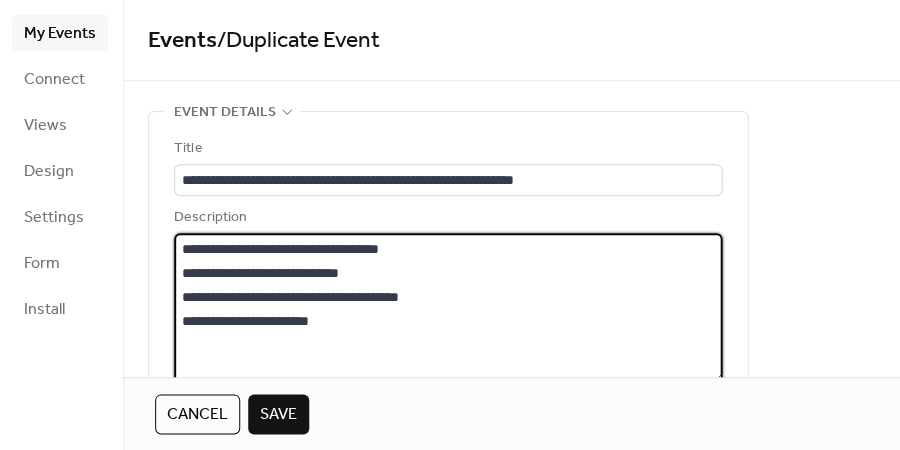click on "**********" at bounding box center [448, 307] 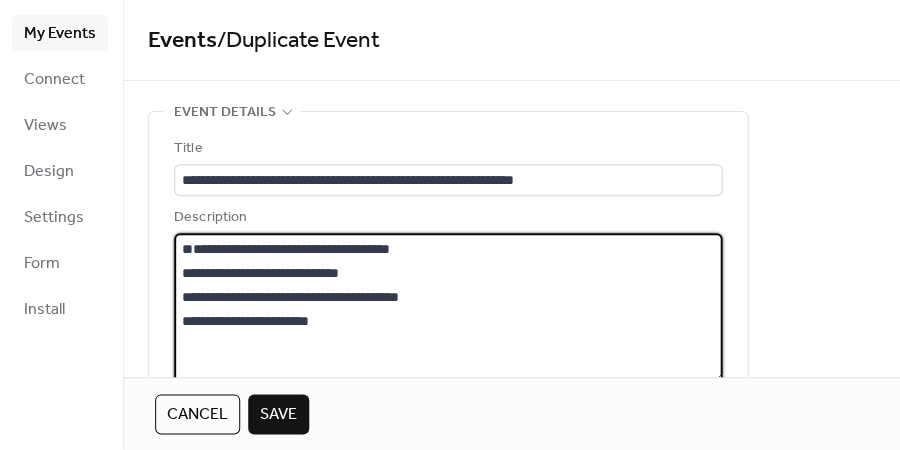 click on "**********" at bounding box center (448, 307) 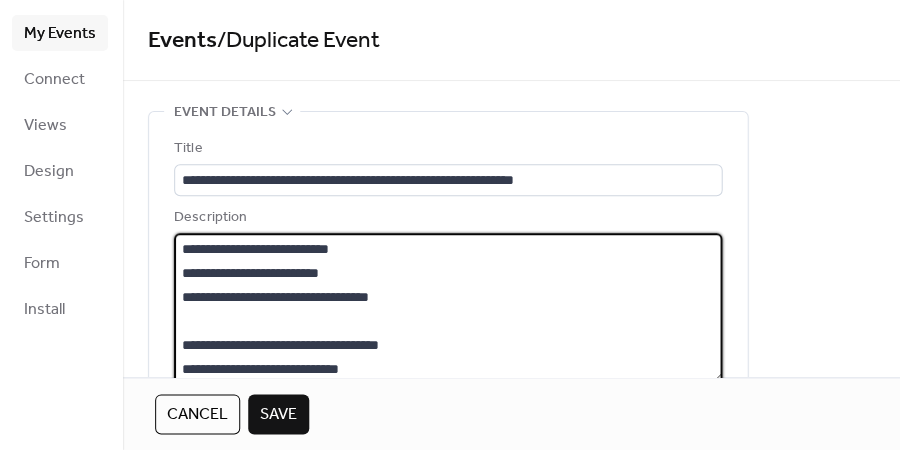 click on "**********" at bounding box center (448, 307) 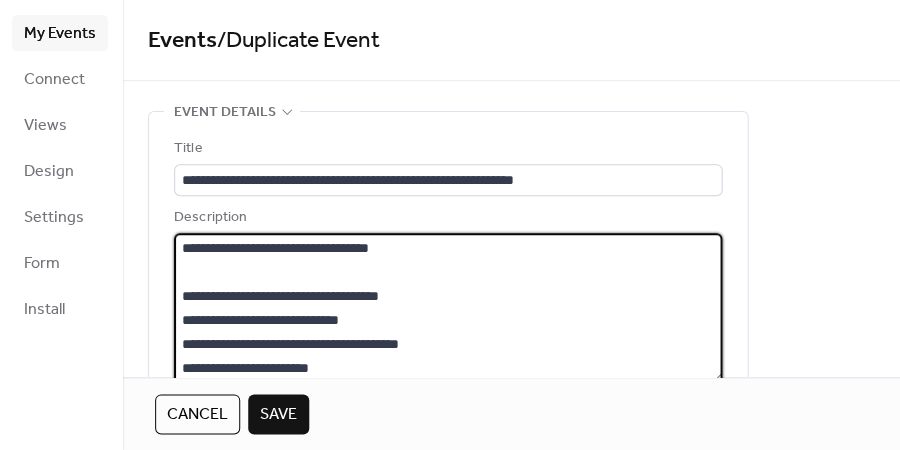 scroll, scrollTop: 26, scrollLeft: 0, axis: vertical 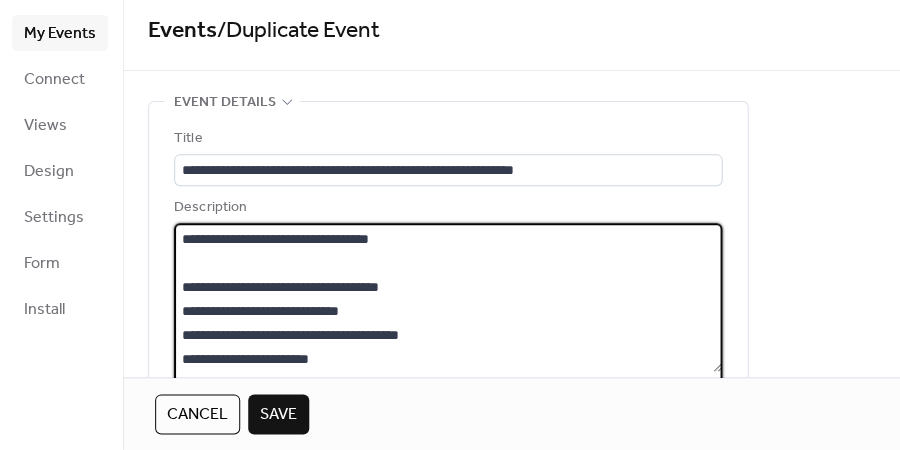 click on "**********" at bounding box center (448, 297) 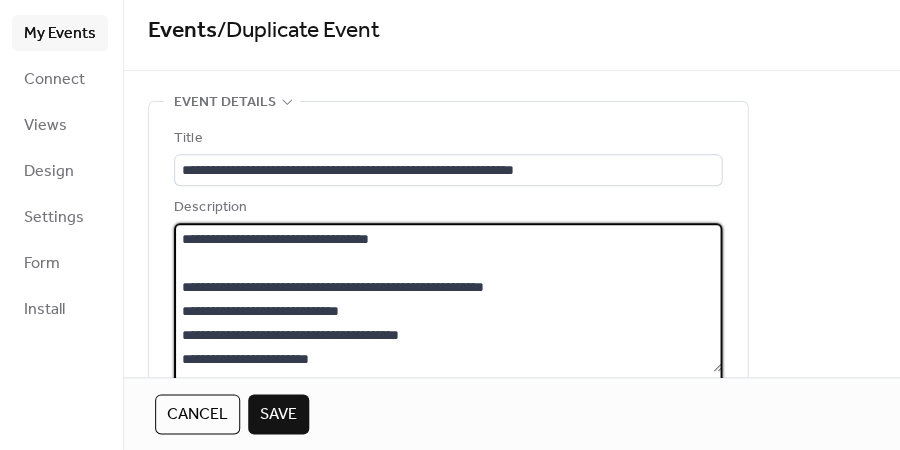 scroll, scrollTop: 48, scrollLeft: 0, axis: vertical 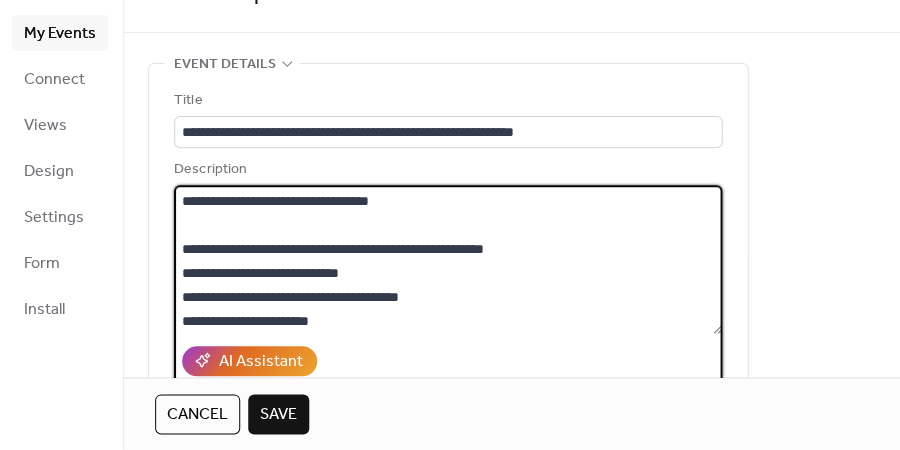 click on "**********" at bounding box center (448, 259) 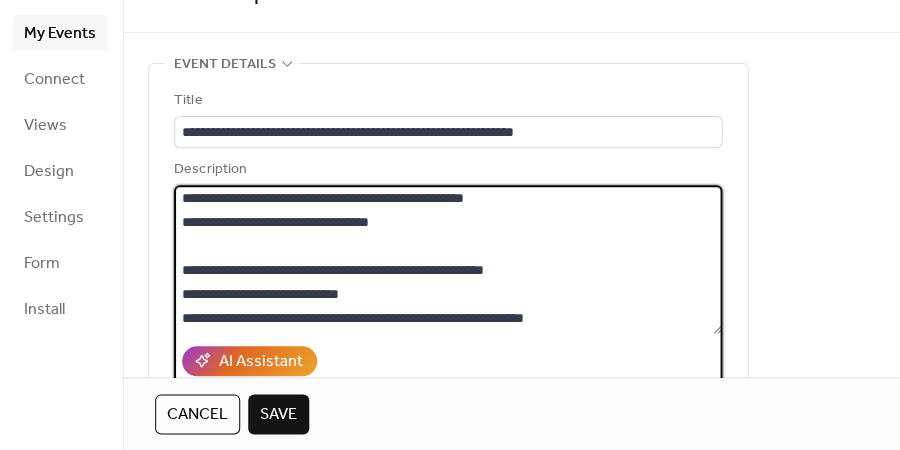click on "**********" at bounding box center (448, 259) 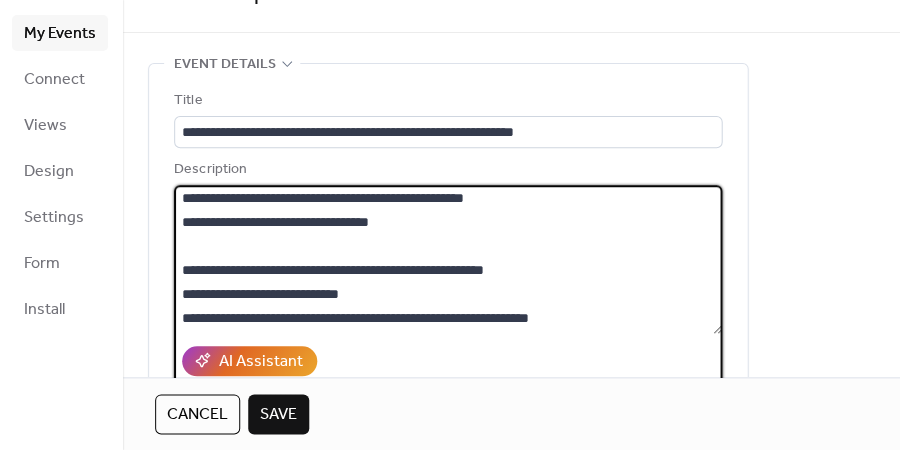 scroll, scrollTop: 0, scrollLeft: 0, axis: both 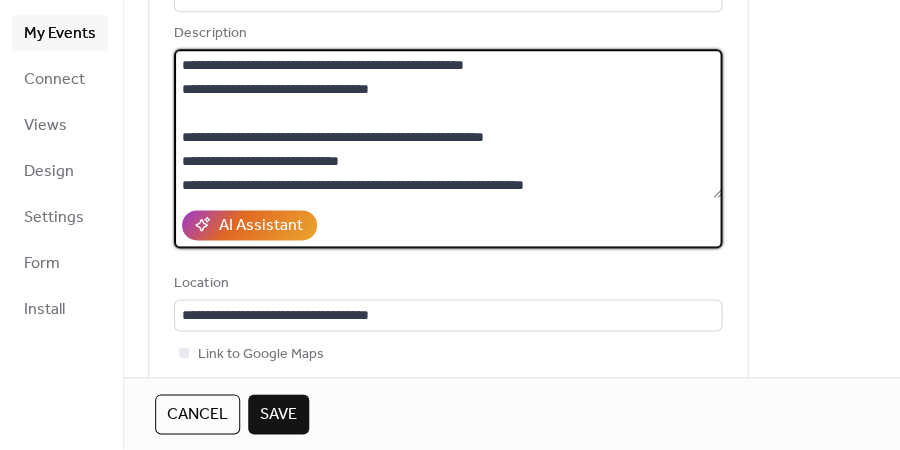 drag, startPoint x: 443, startPoint y: 93, endPoint x: 122, endPoint y: 88, distance: 321.03894 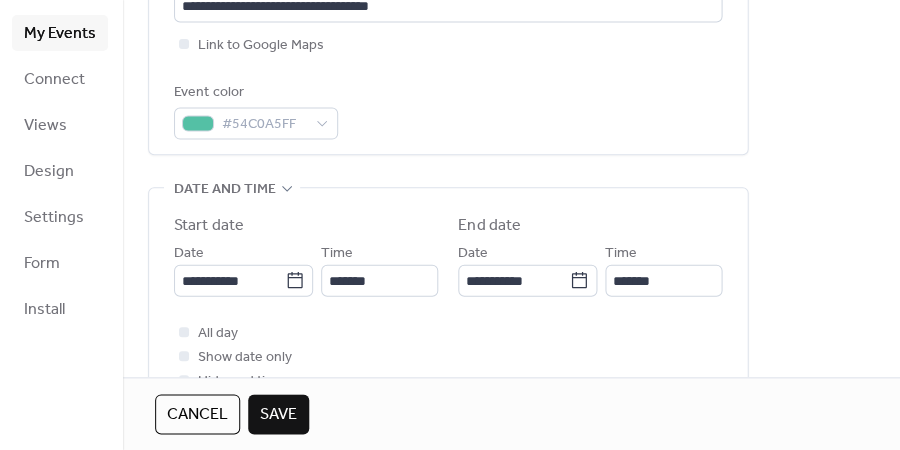 scroll, scrollTop: 537, scrollLeft: 0, axis: vertical 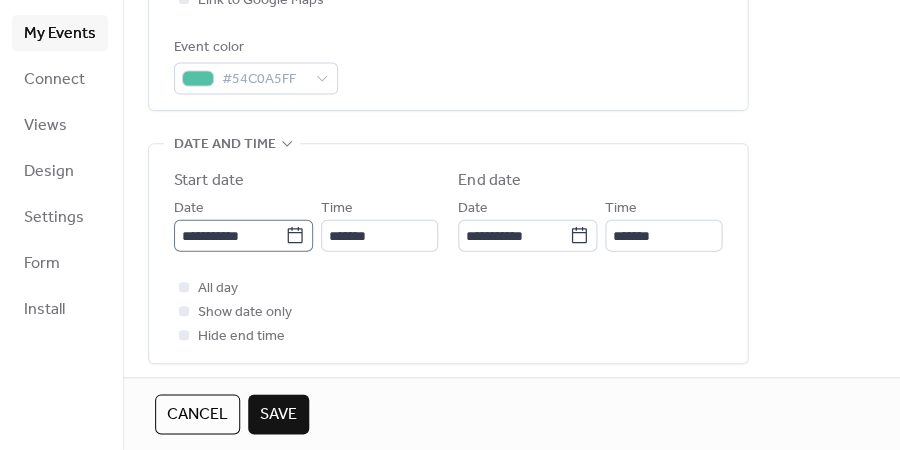 type on "**********" 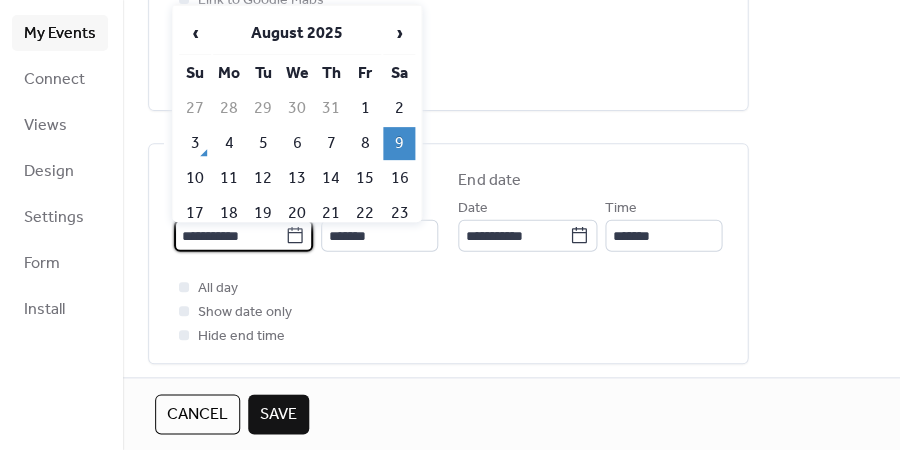 type on "**********" 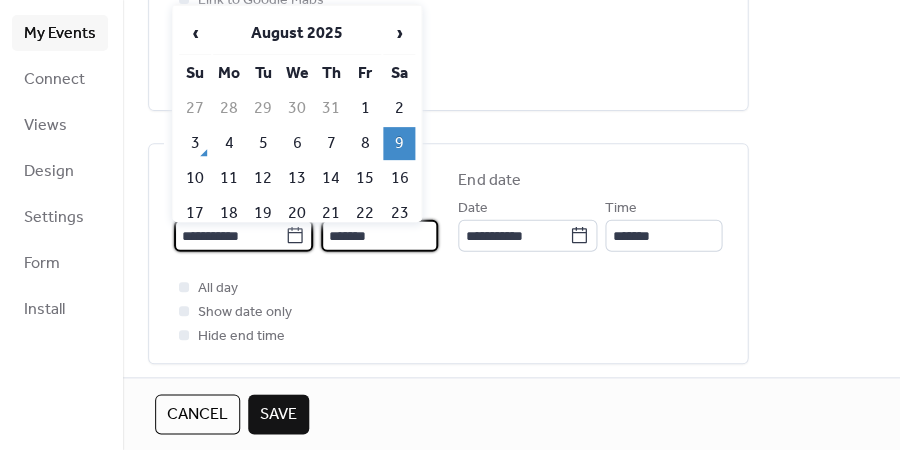 type on "**********" 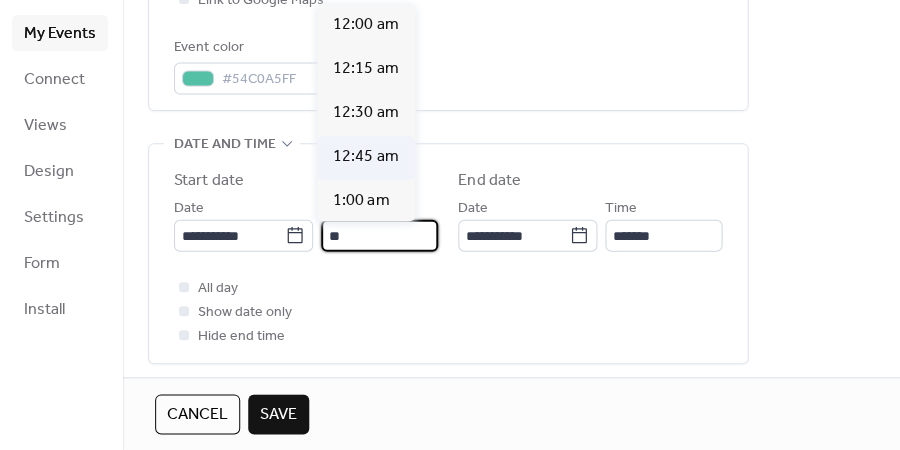 scroll, scrollTop: 1927, scrollLeft: 0, axis: vertical 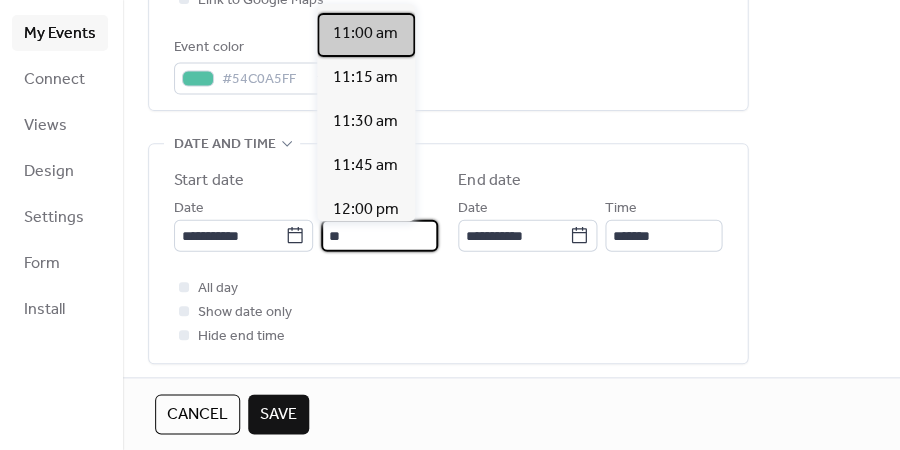 click on "11:00 am" at bounding box center (365, 34) 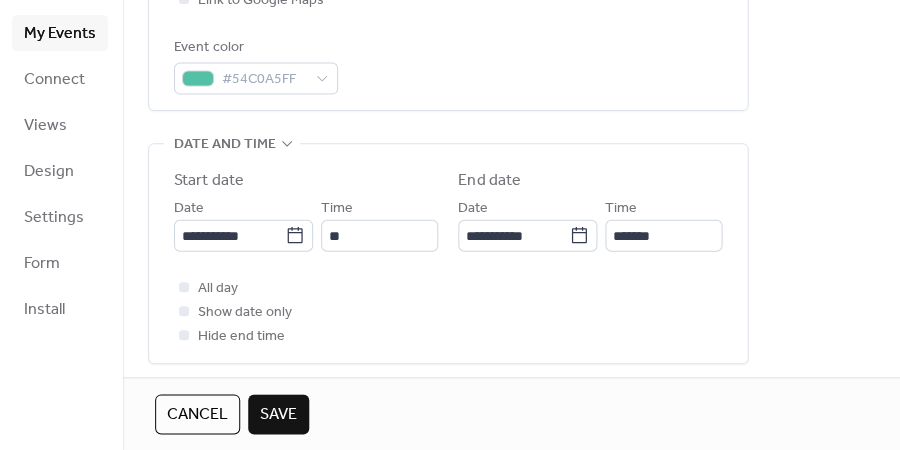 type on "********" 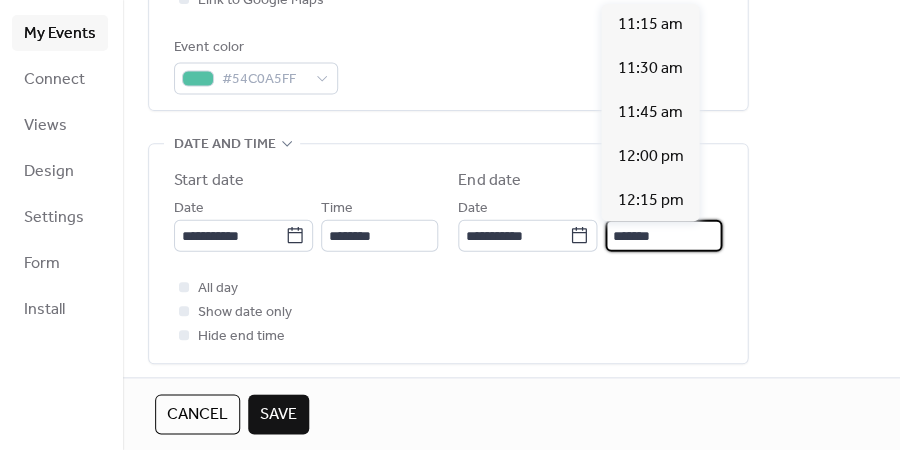 click on "*******" at bounding box center [663, 236] 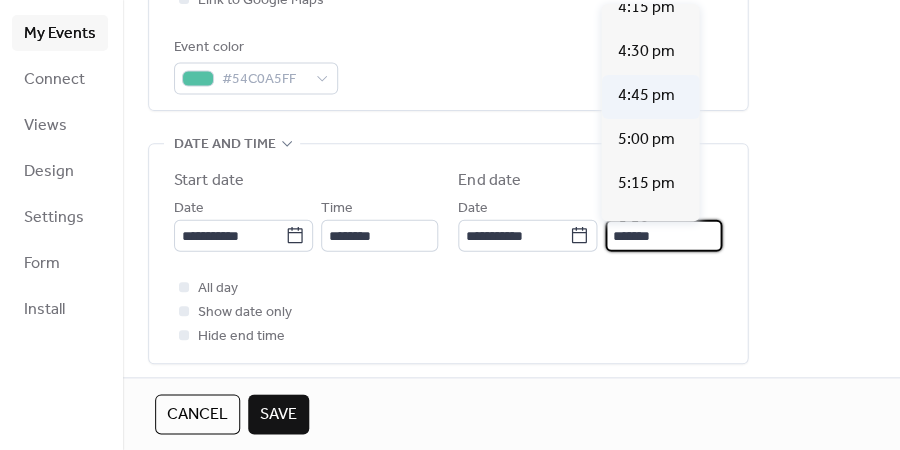 scroll, scrollTop: 915, scrollLeft: 0, axis: vertical 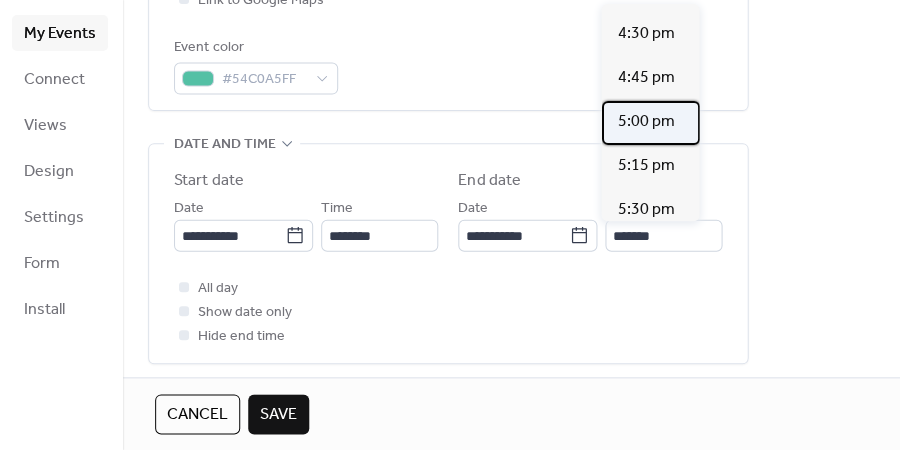 click on "5:00 pm" at bounding box center [645, 122] 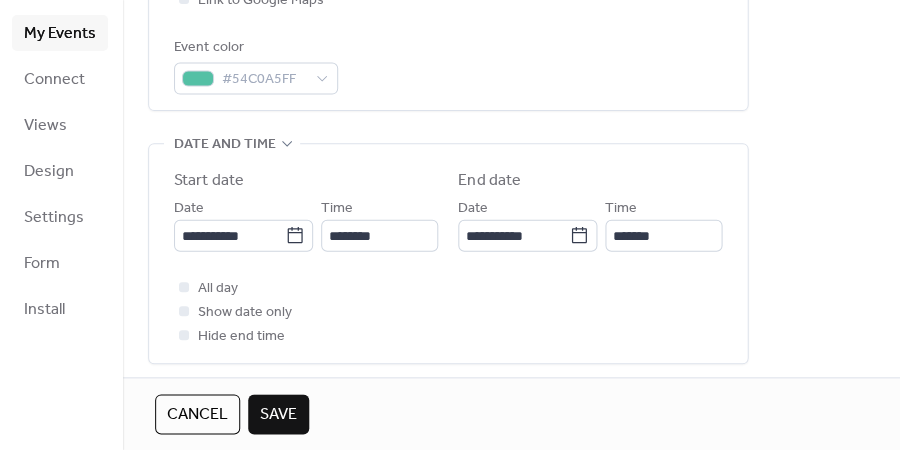 click on "All day Show date only Hide end time" at bounding box center (448, 312) 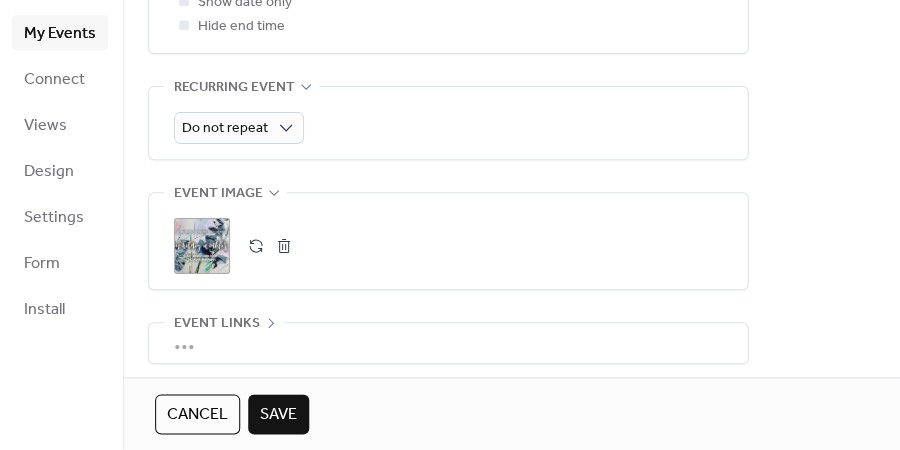 scroll, scrollTop: 849, scrollLeft: 0, axis: vertical 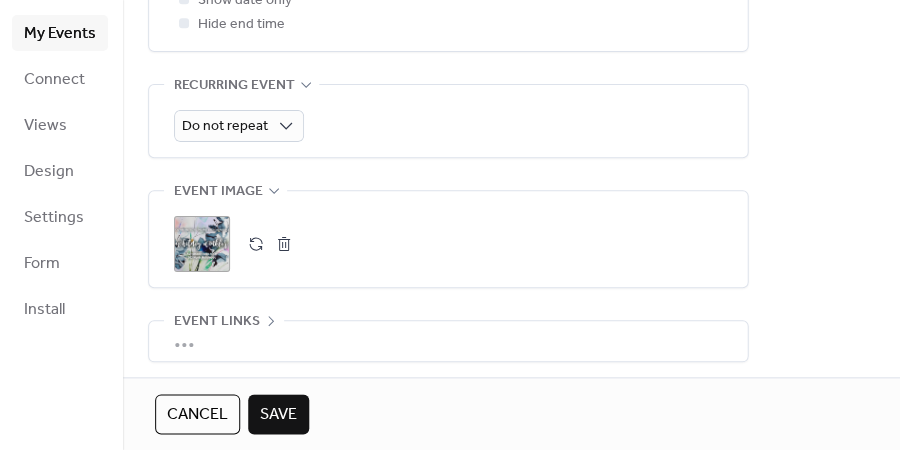 click at bounding box center [284, 244] 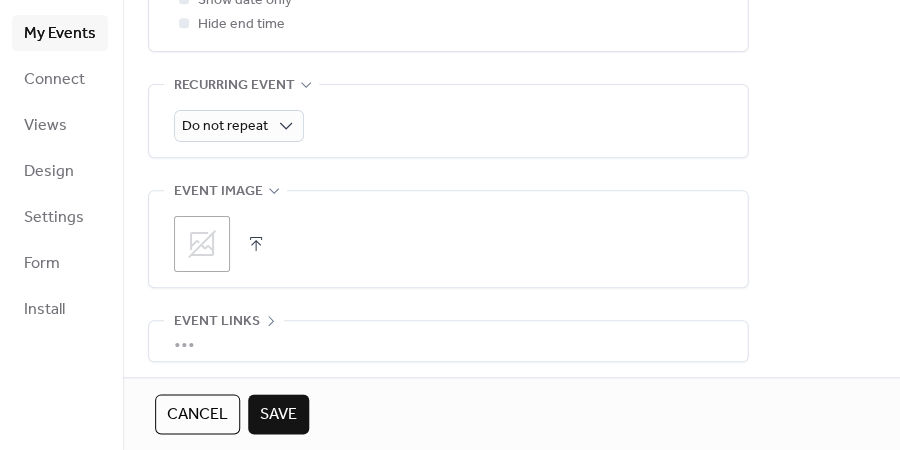 click 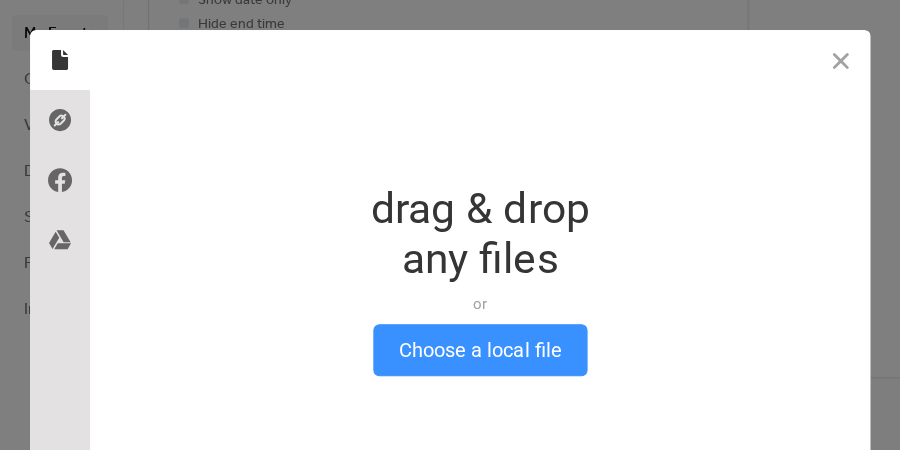 click on "Choose a local file" at bounding box center [480, 350] 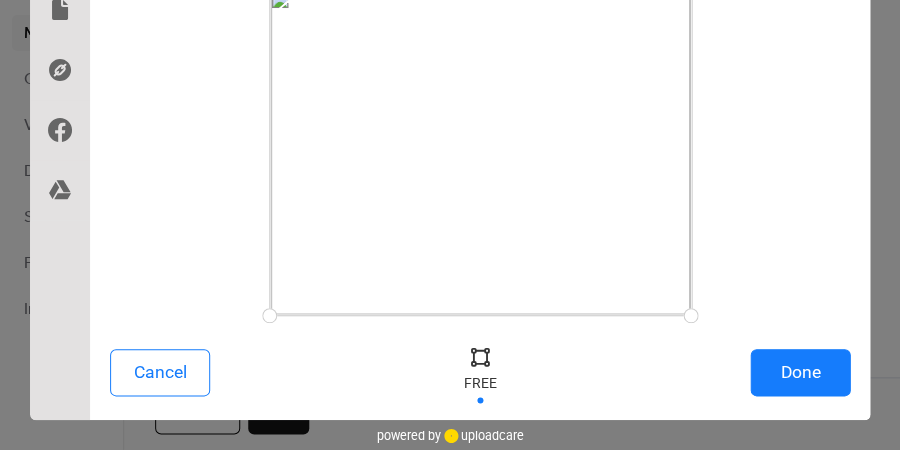 scroll, scrollTop: 111, scrollLeft: 0, axis: vertical 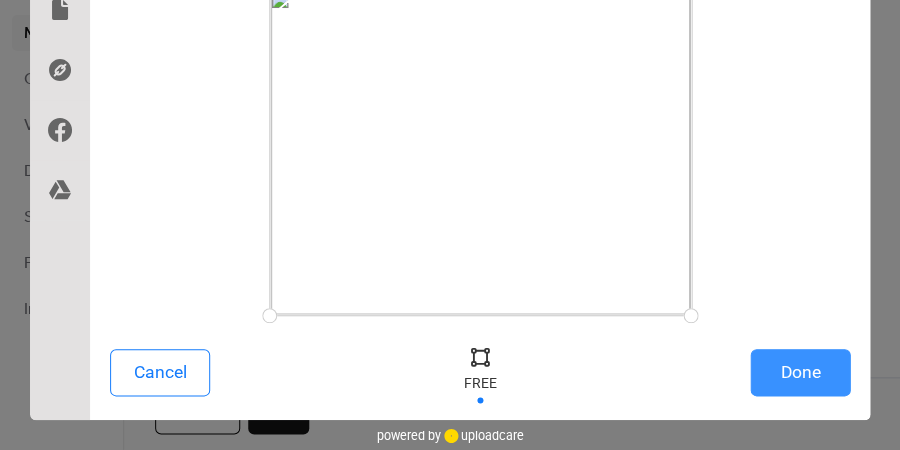 click on "Done" at bounding box center (800, 372) 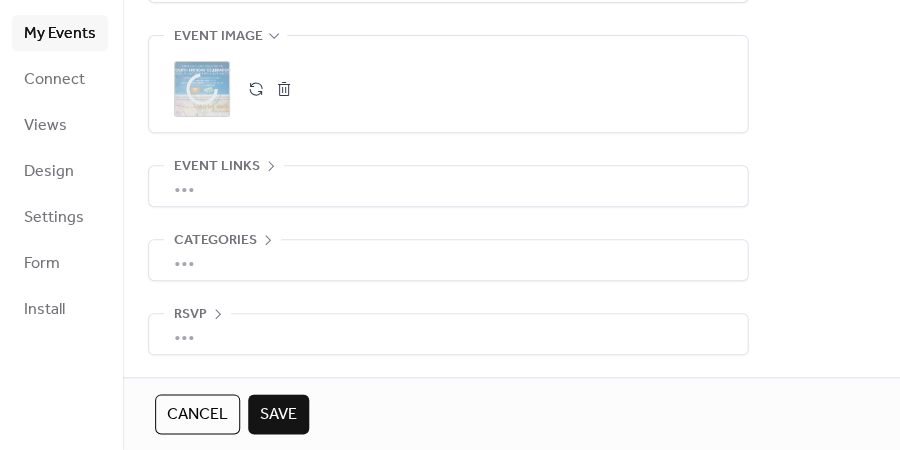 scroll, scrollTop: 1006, scrollLeft: 0, axis: vertical 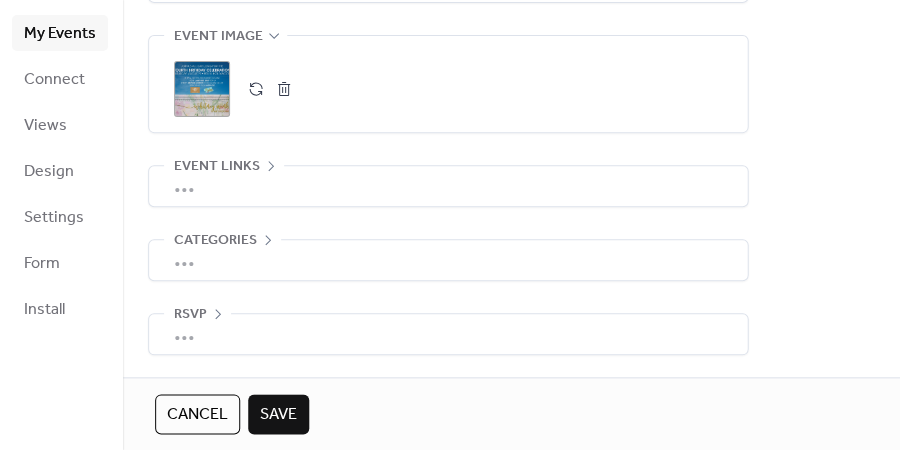 click 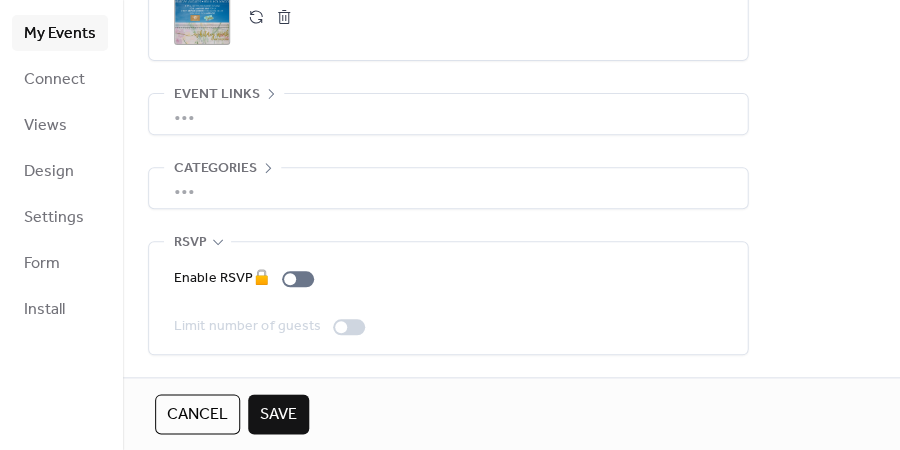 scroll, scrollTop: 1077, scrollLeft: 0, axis: vertical 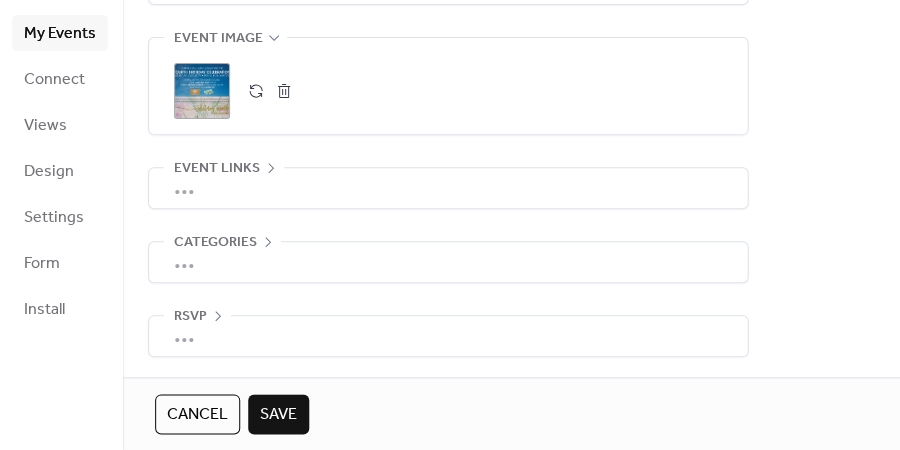 click on "Save" at bounding box center [278, 415] 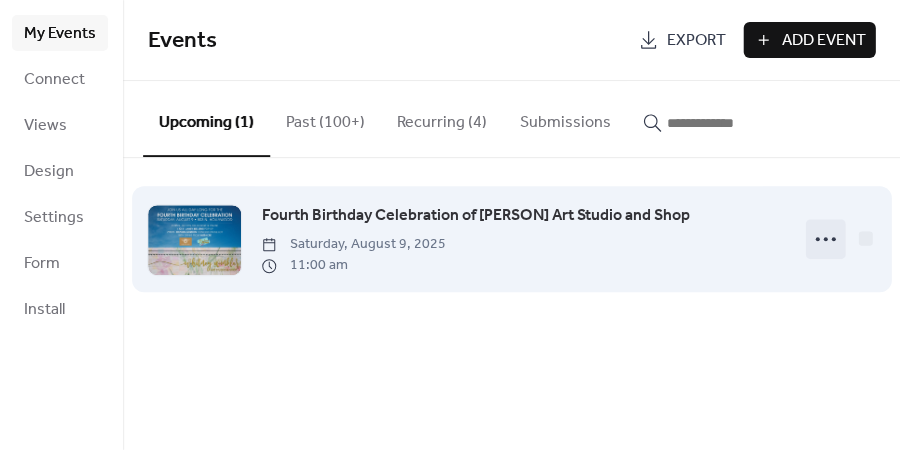 click 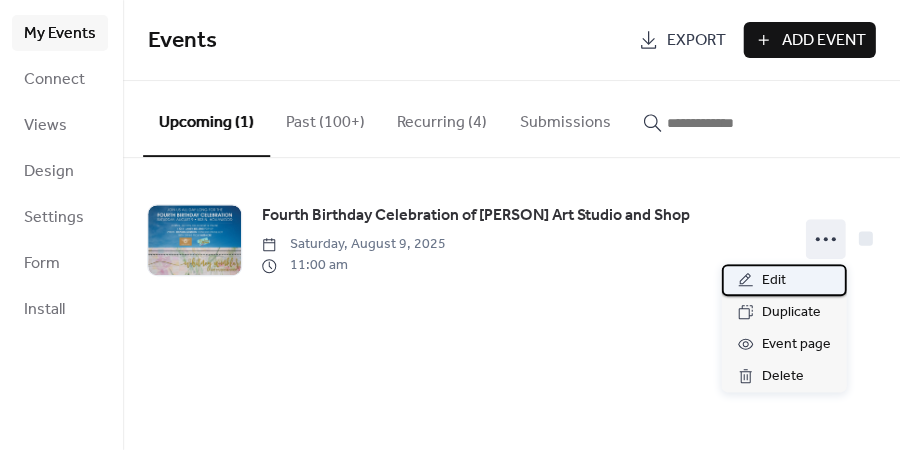click on "Edit" at bounding box center [773, 281] 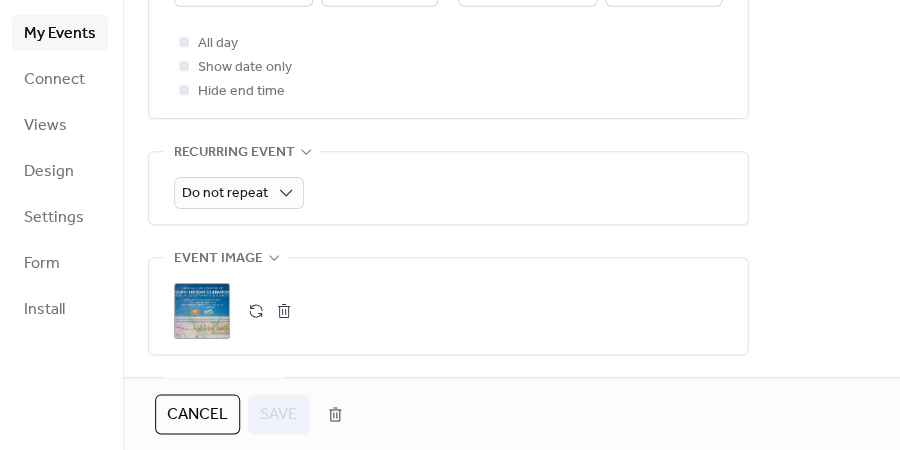 scroll, scrollTop: 806, scrollLeft: 0, axis: vertical 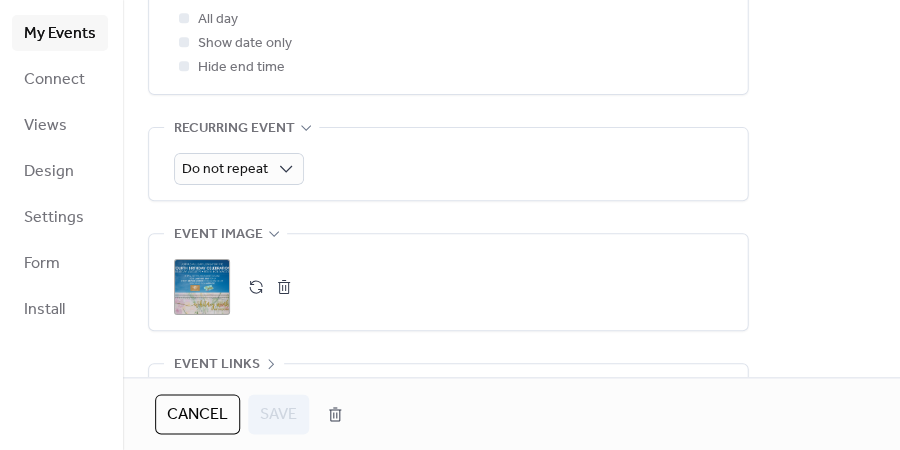click at bounding box center [284, 287] 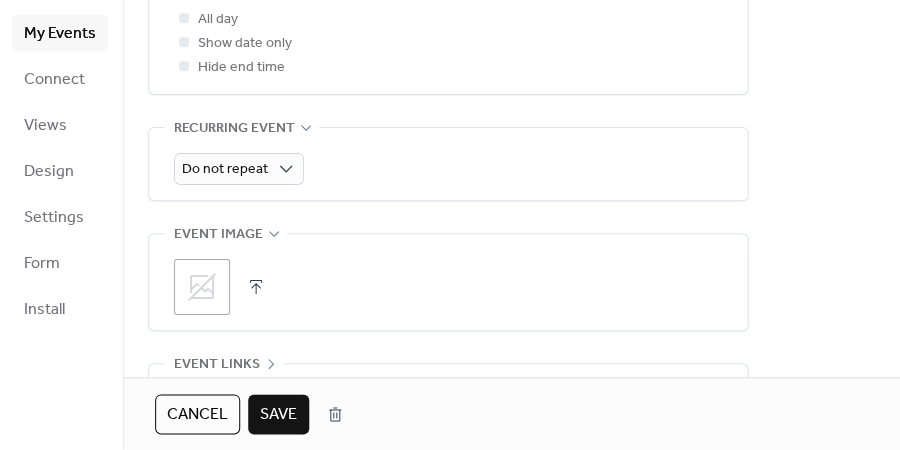 click 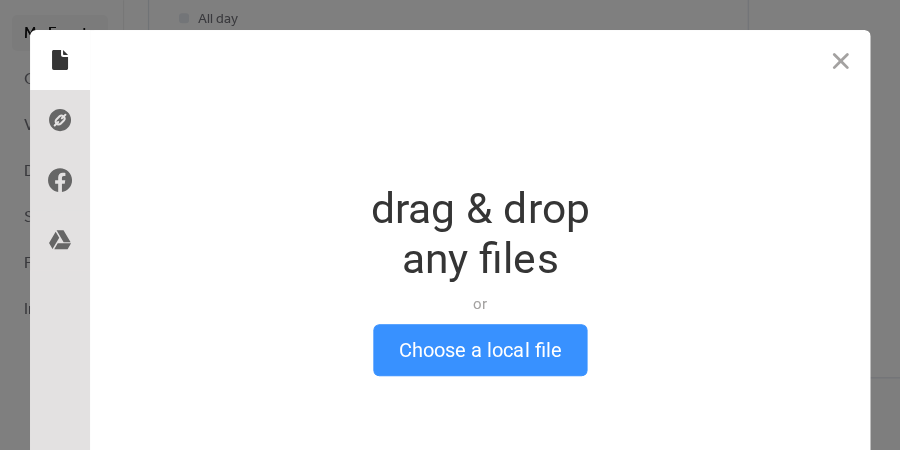 click on "Choose a local file" at bounding box center (480, 350) 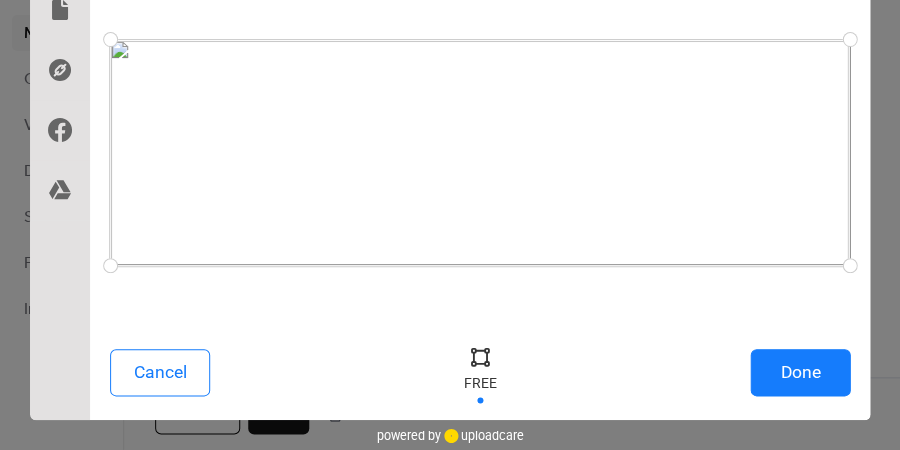 scroll, scrollTop: 111, scrollLeft: 0, axis: vertical 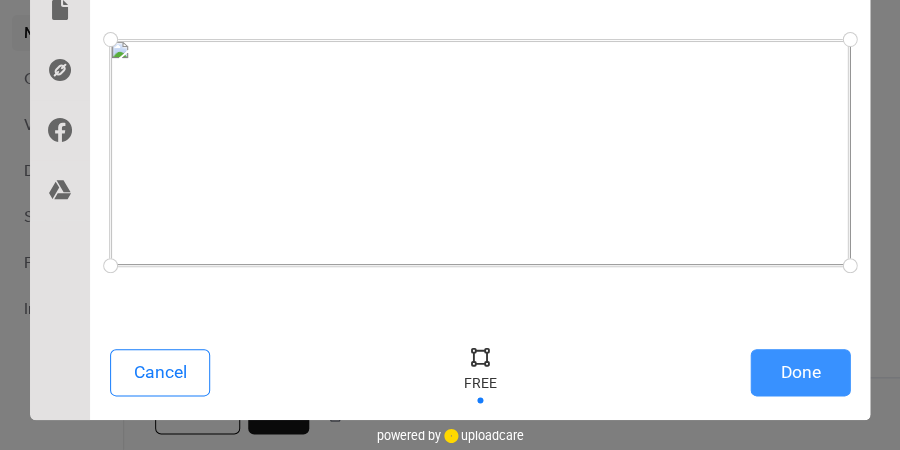 click on "Done" at bounding box center (800, 372) 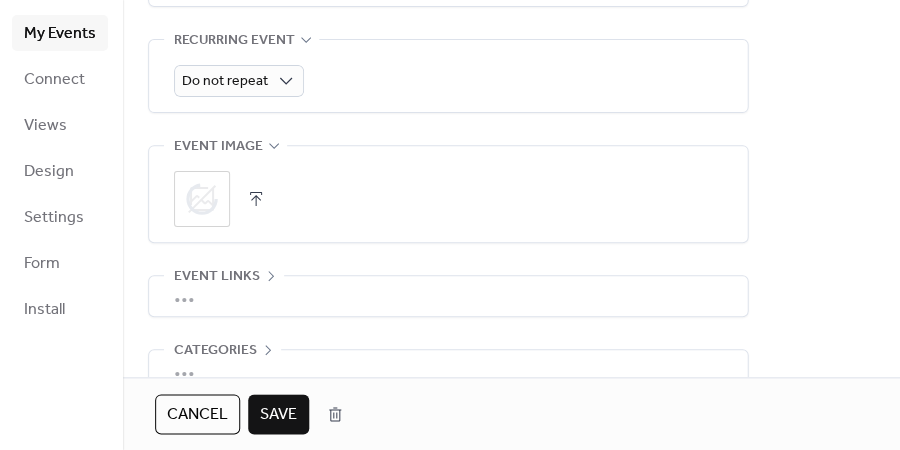 scroll, scrollTop: 901, scrollLeft: 0, axis: vertical 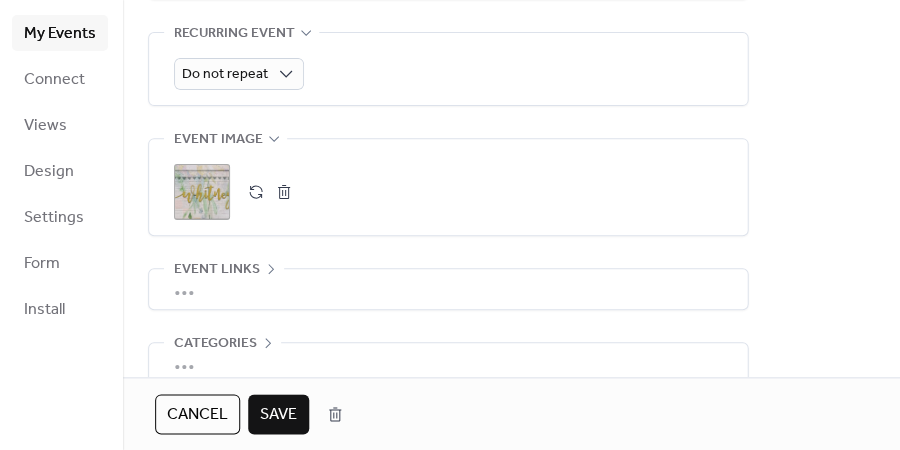 click on "Save" at bounding box center [278, 415] 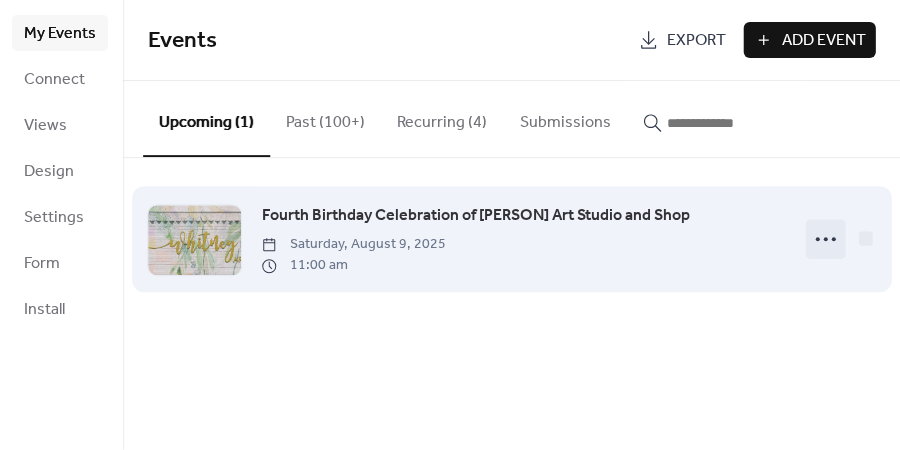 click 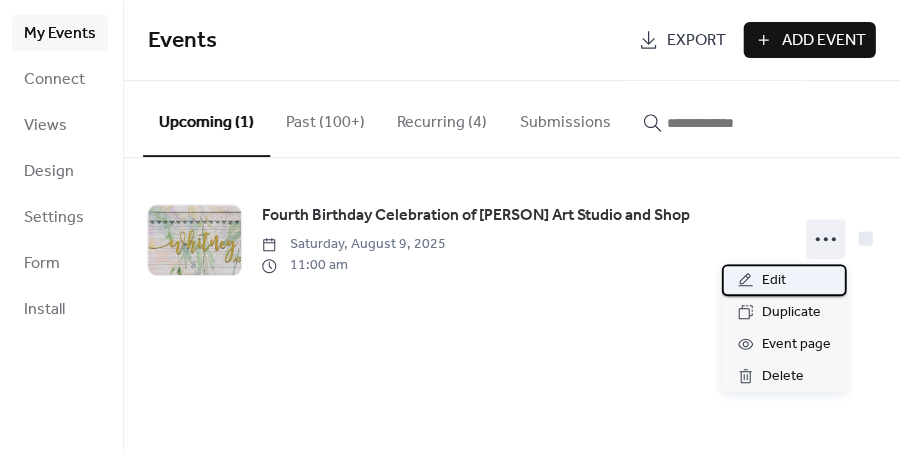 click on "Edit" at bounding box center (783, 280) 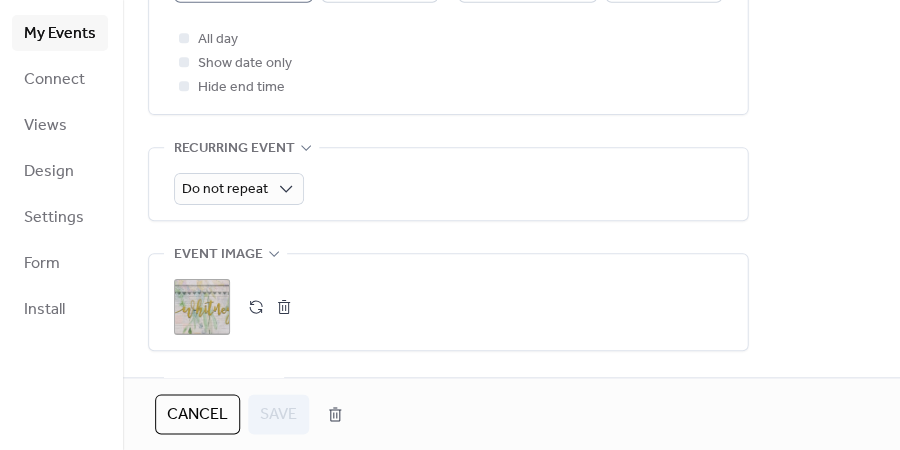 scroll, scrollTop: 805, scrollLeft: 0, axis: vertical 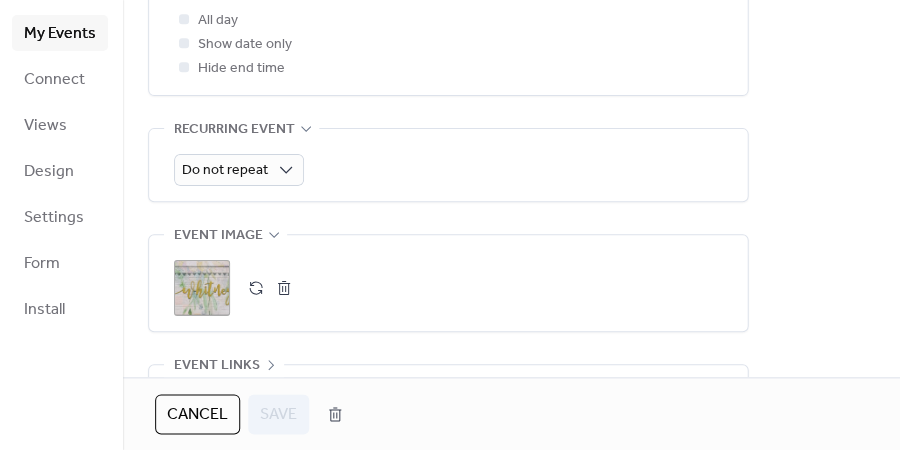 click at bounding box center [284, 288] 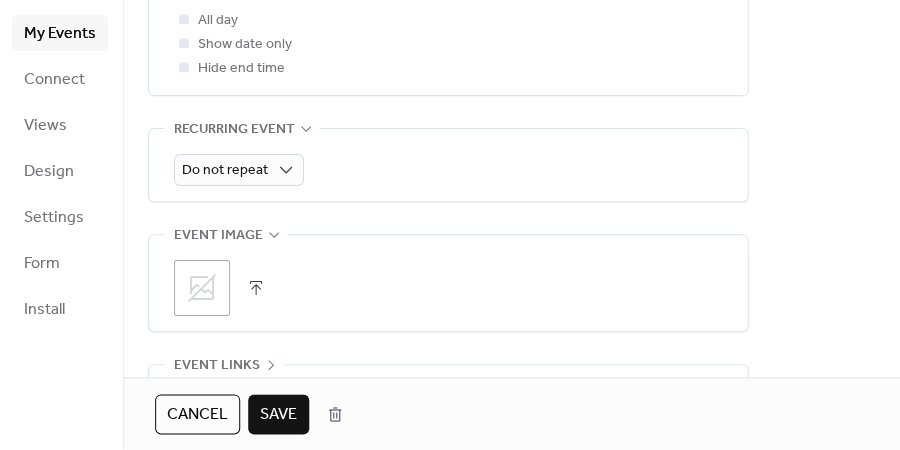 click 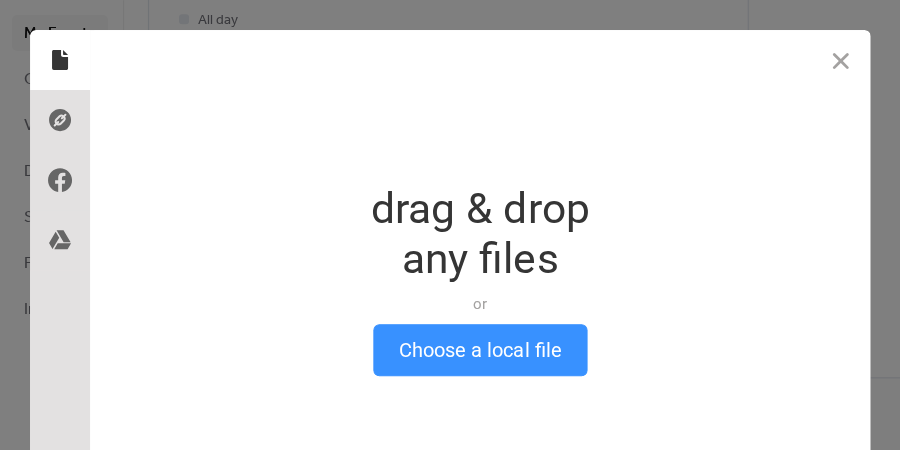 click on "Choose a local file" at bounding box center [480, 350] 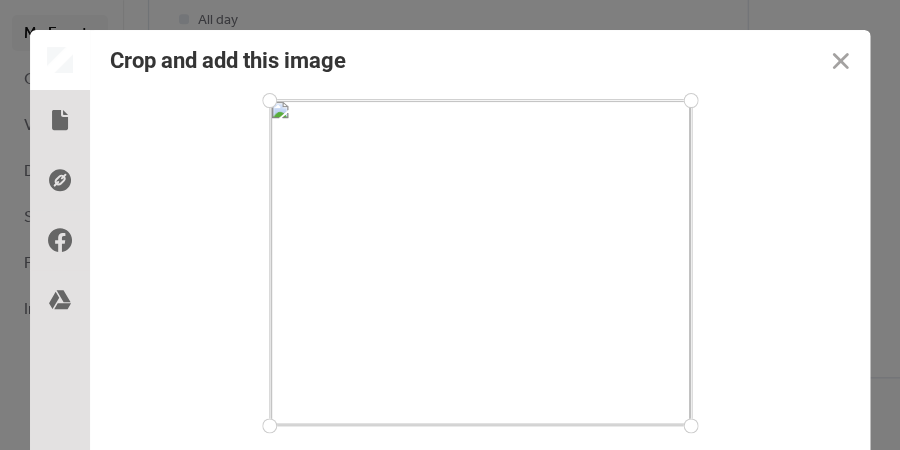 scroll, scrollTop: 20, scrollLeft: 0, axis: vertical 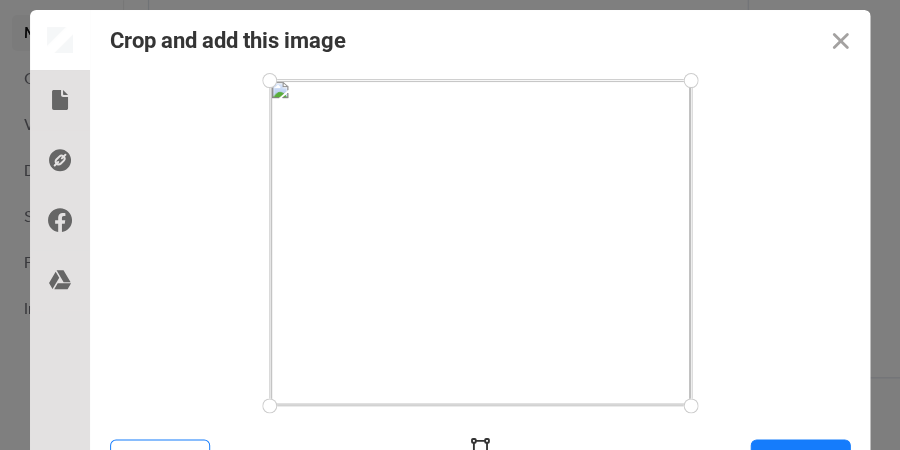 drag, startPoint x: 271, startPoint y: 79, endPoint x: 245, endPoint y: 17, distance: 67.23094 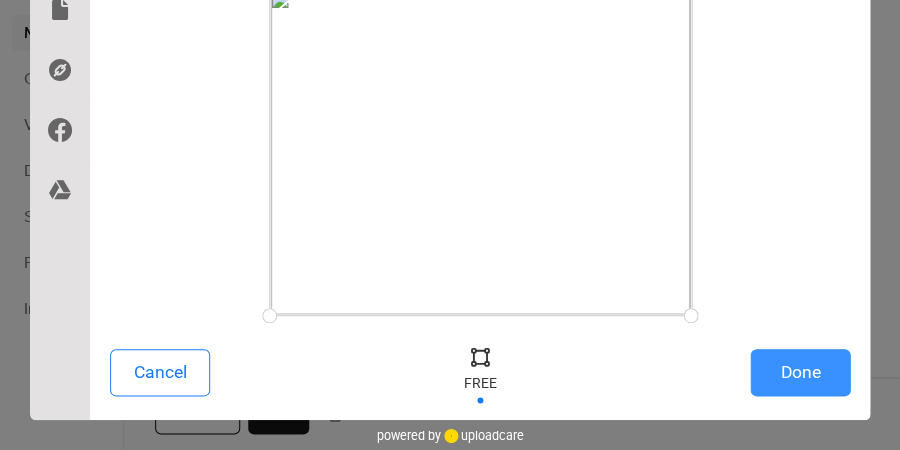 scroll, scrollTop: 112, scrollLeft: 0, axis: vertical 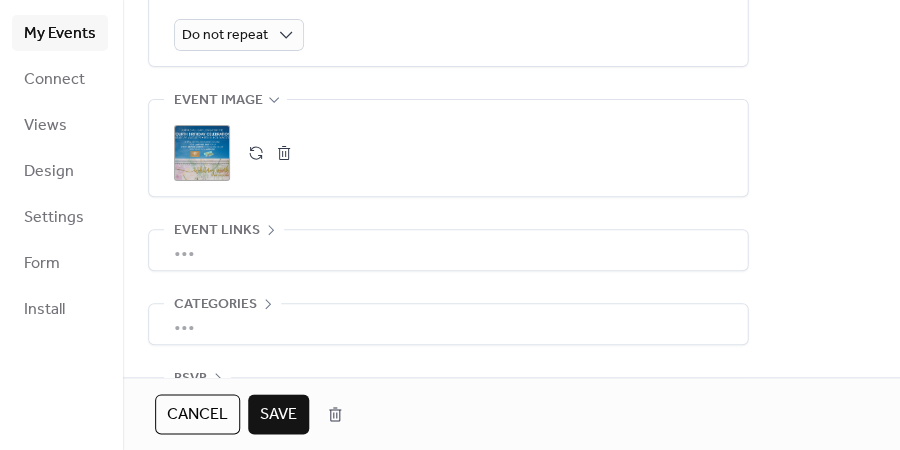 click on "Save" at bounding box center [278, 415] 